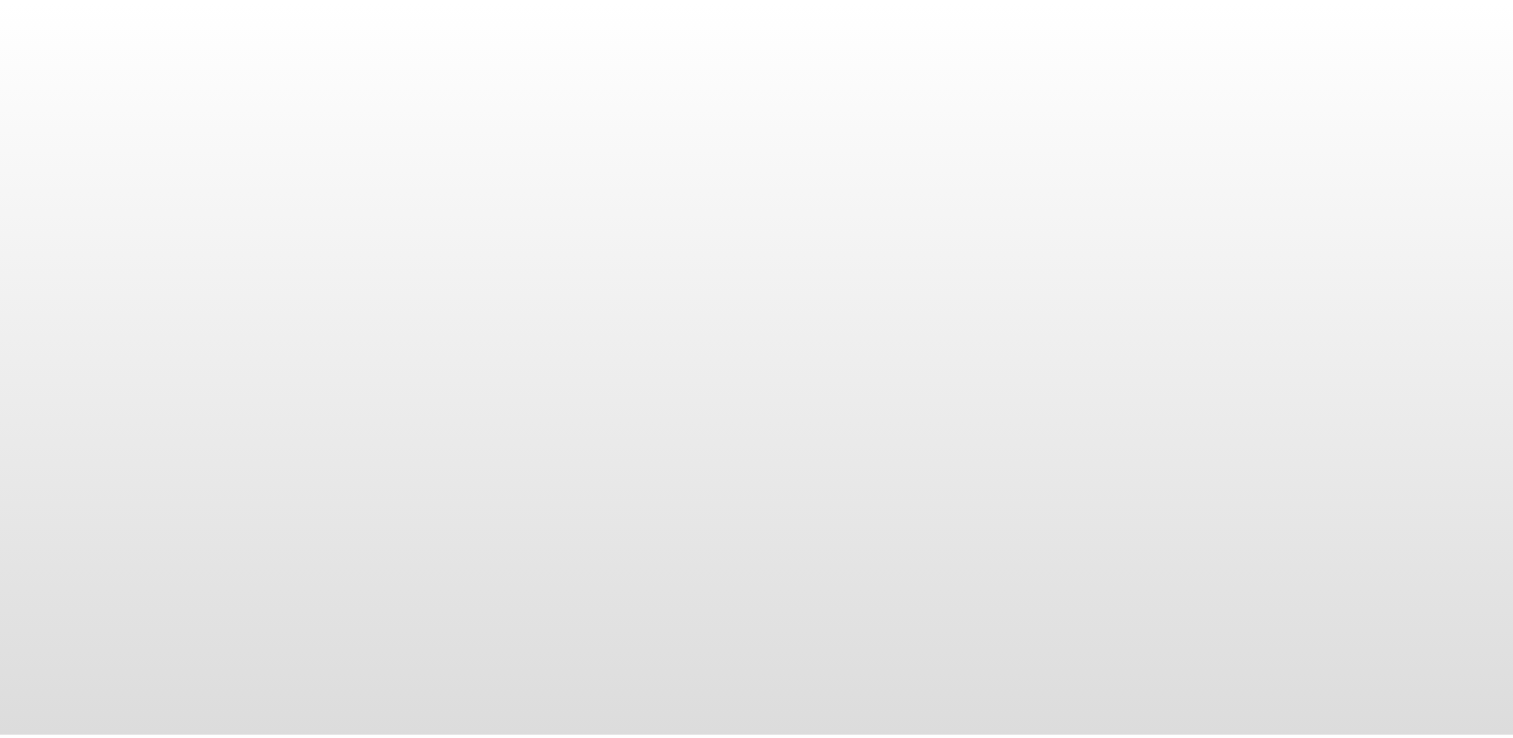 scroll, scrollTop: 0, scrollLeft: 0, axis: both 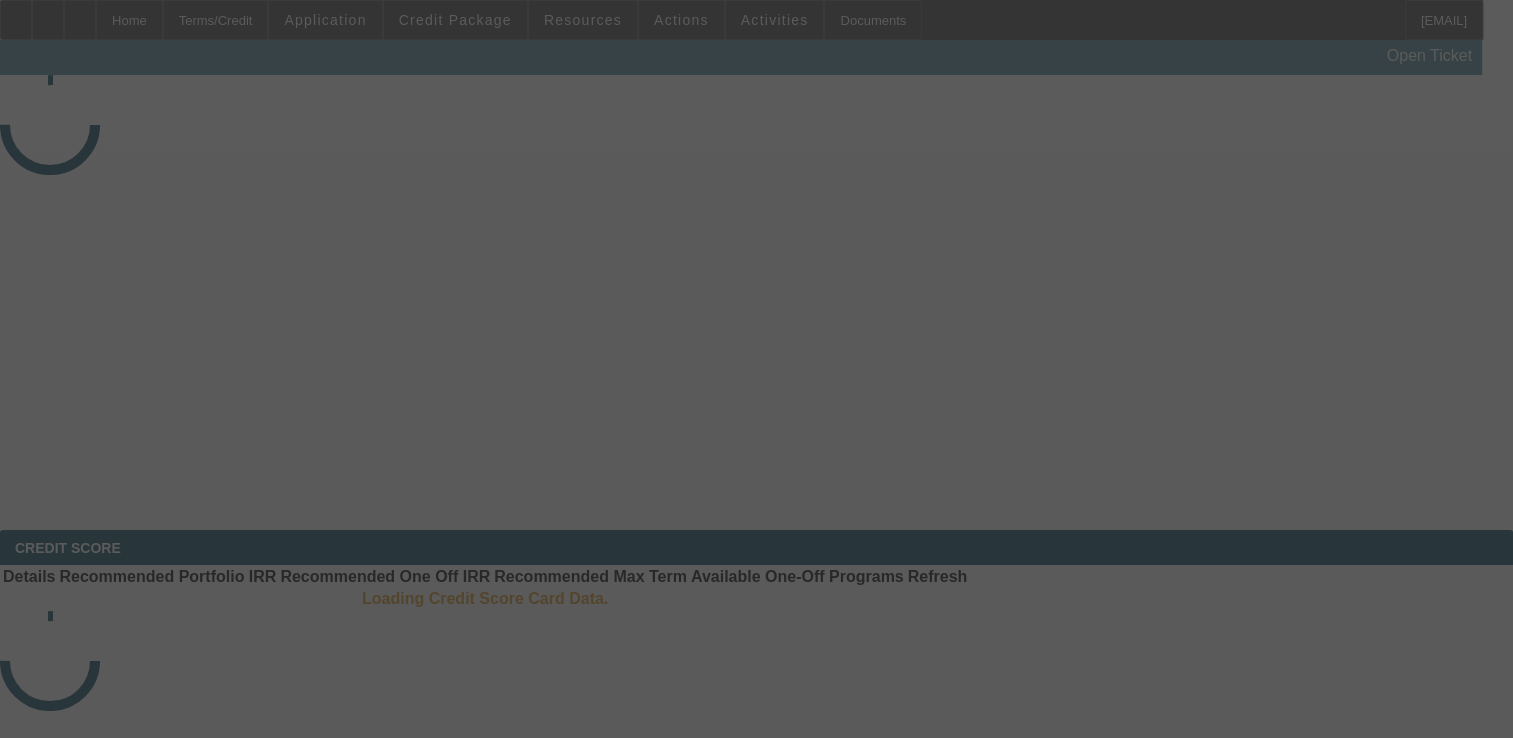 click 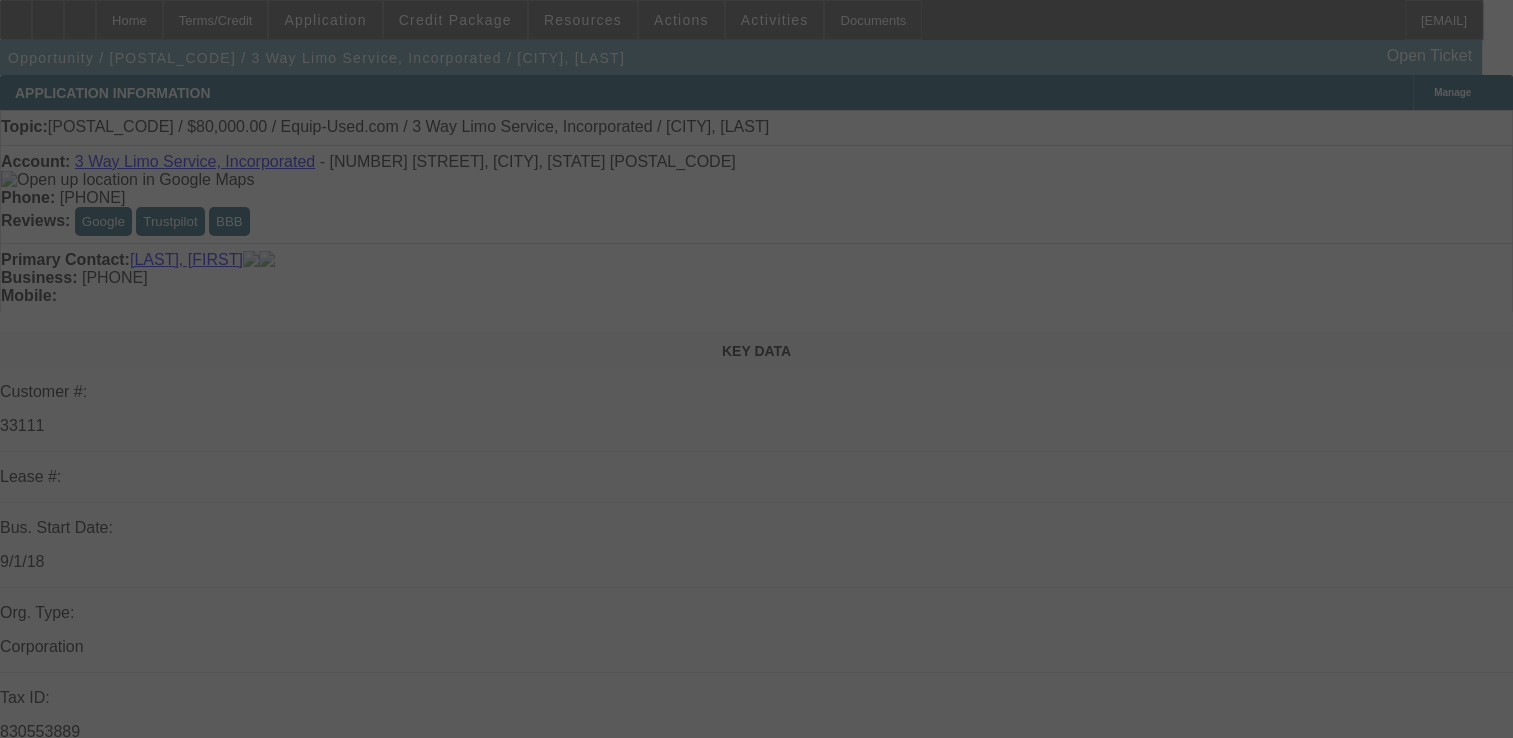 click 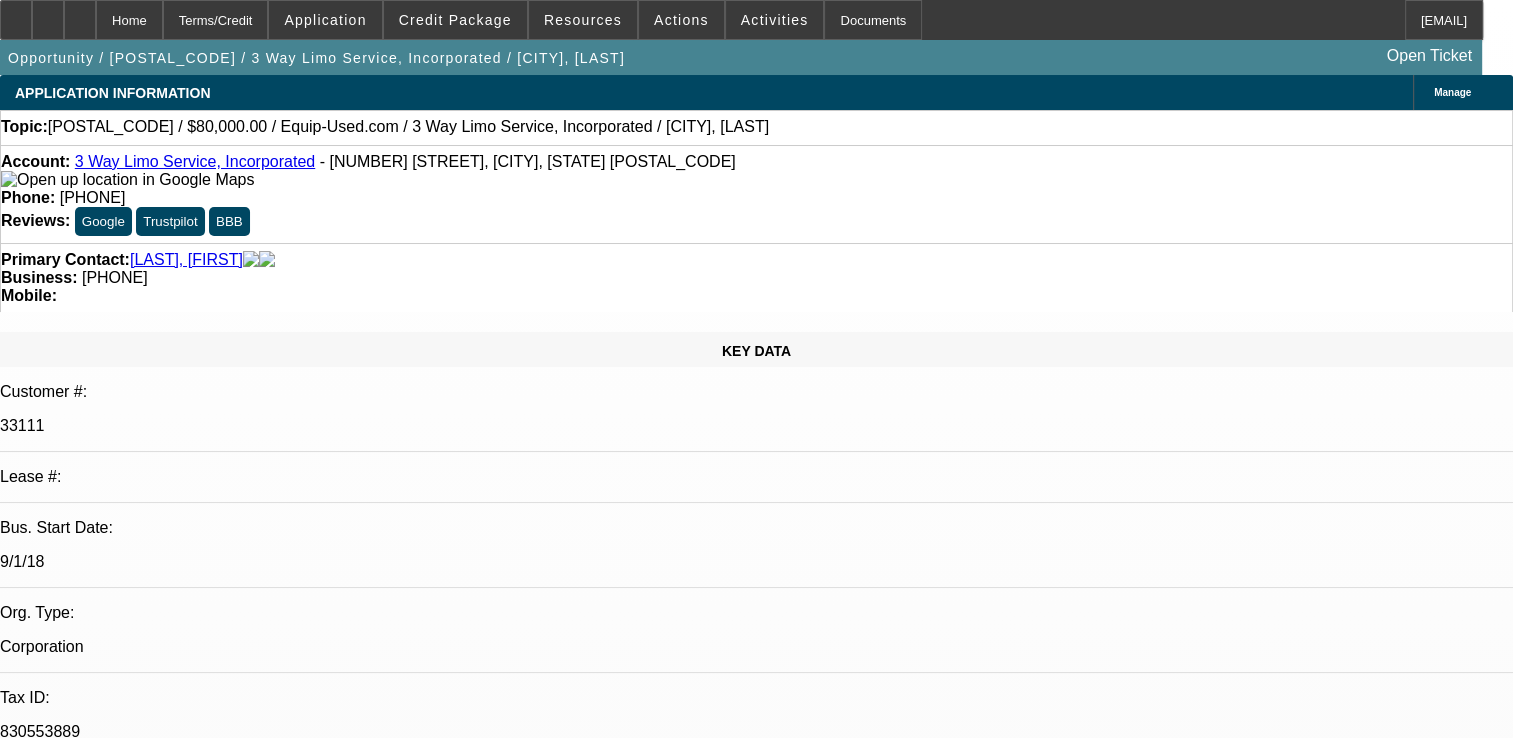 select on "0" 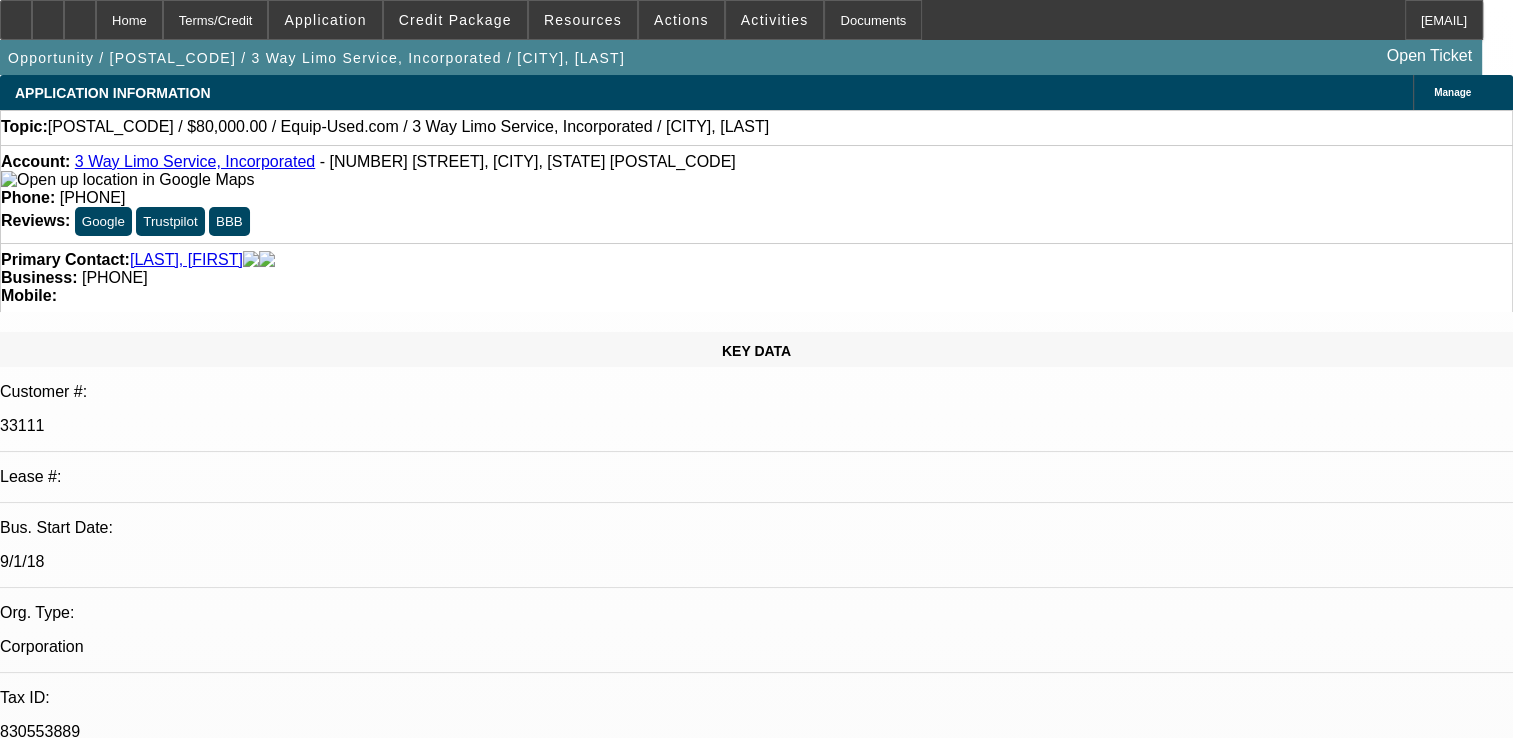 select on "1" 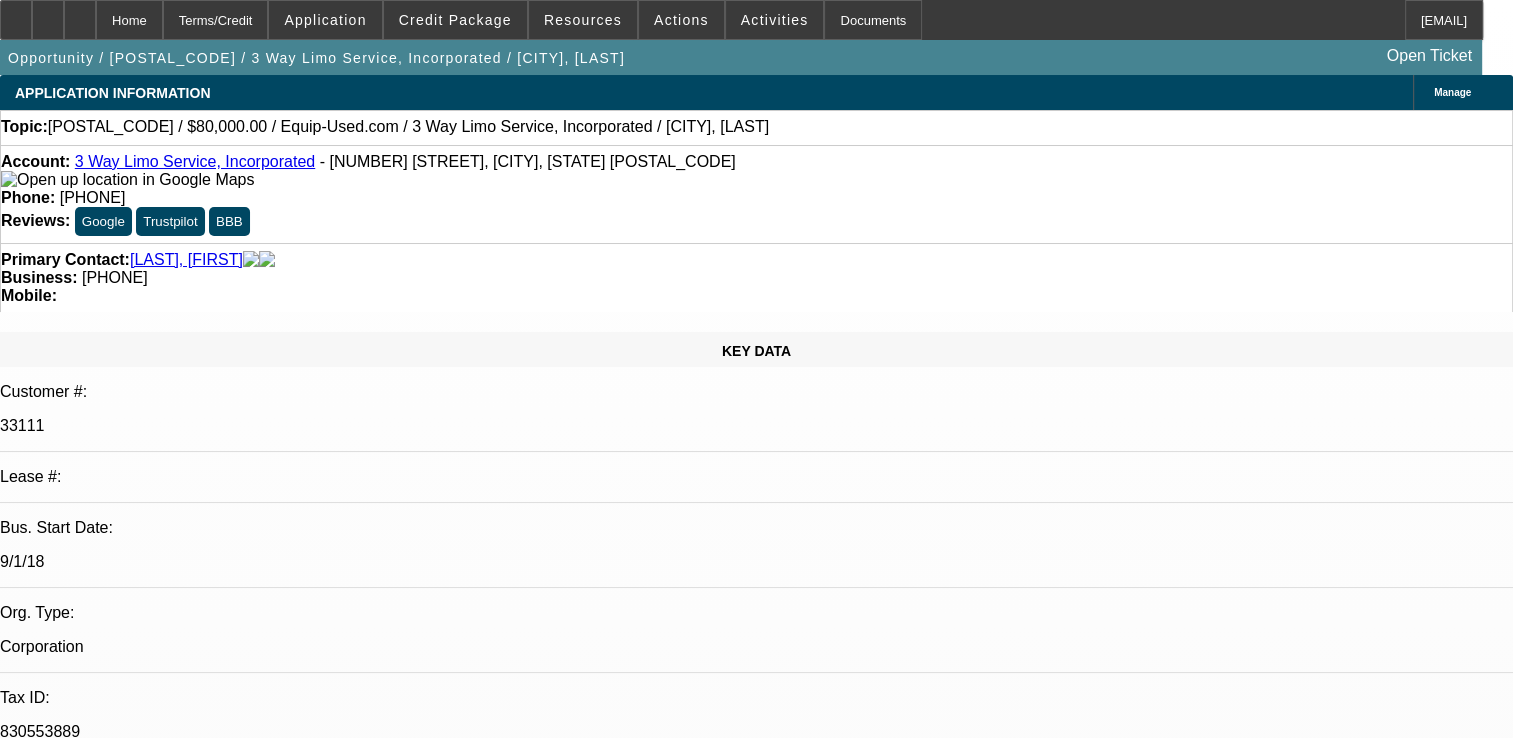 click on "Comment" at bounding box center [106, 7157] 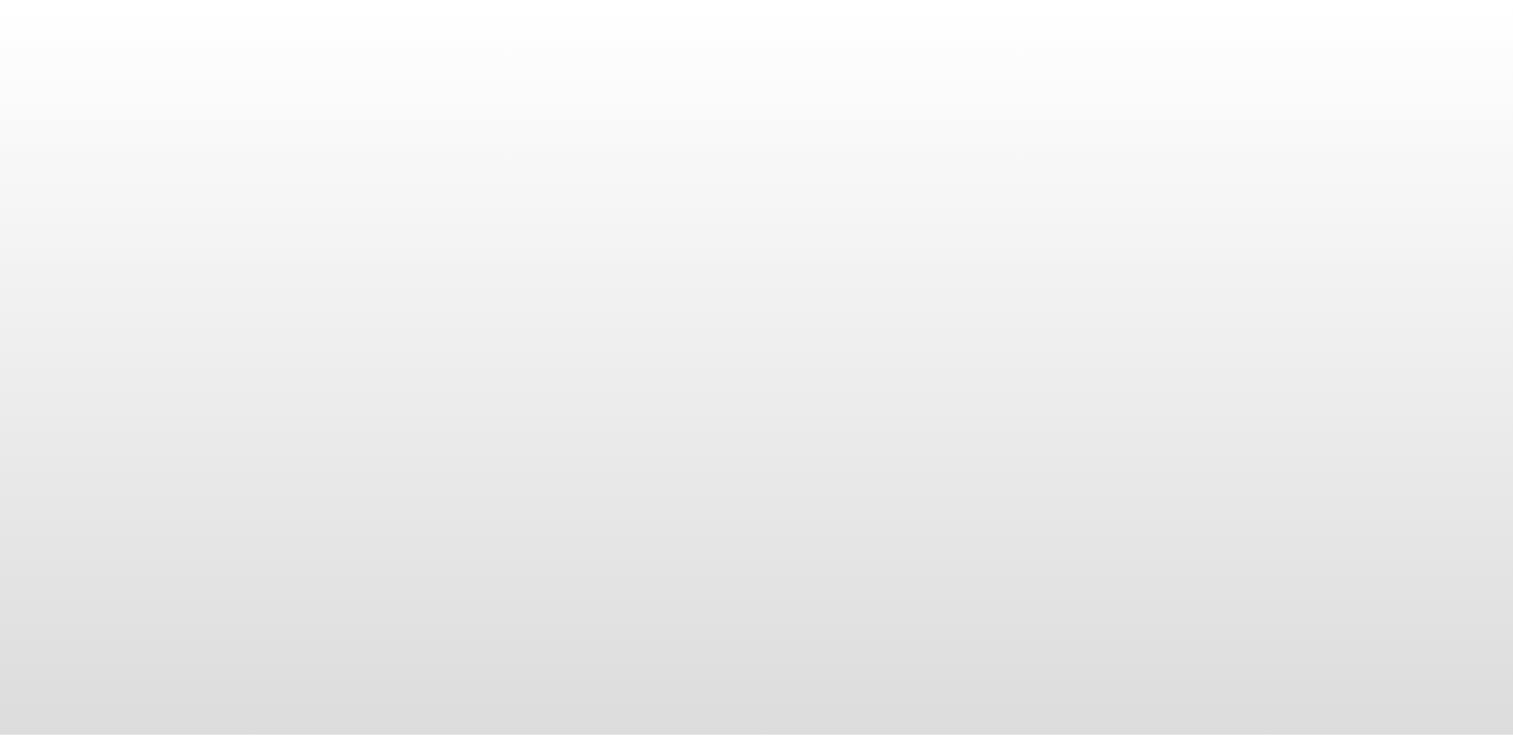 scroll, scrollTop: 0, scrollLeft: 0, axis: both 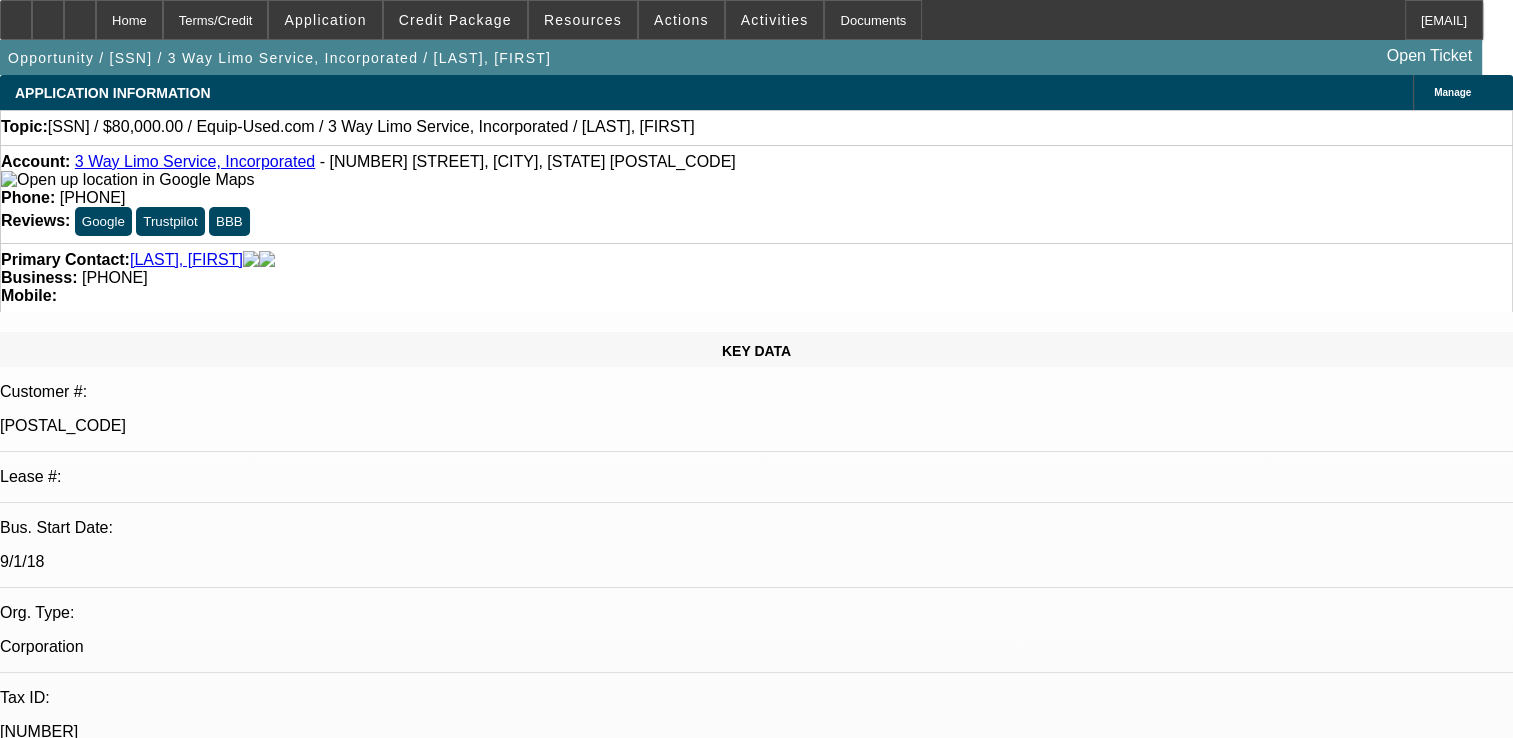 select on "0" 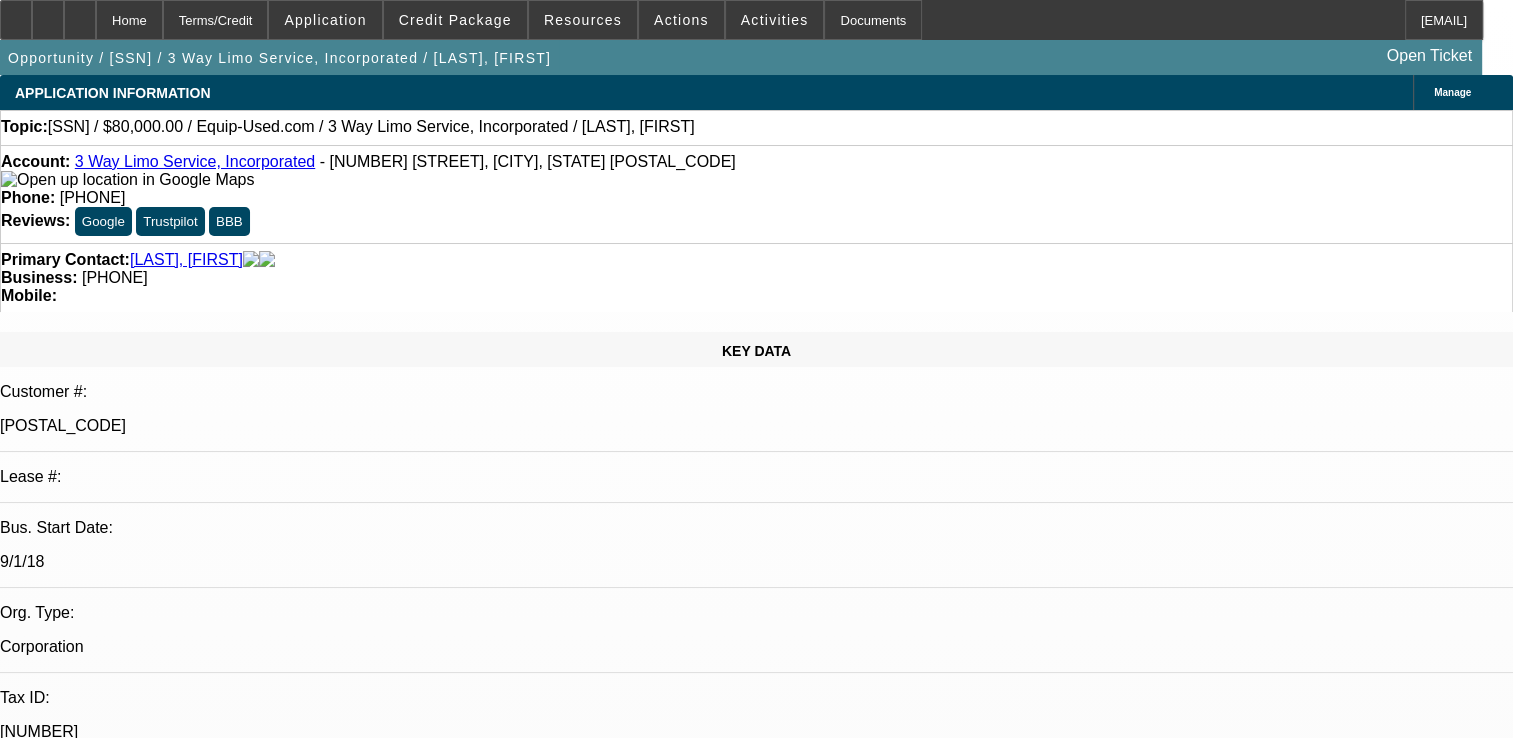 select on "1" 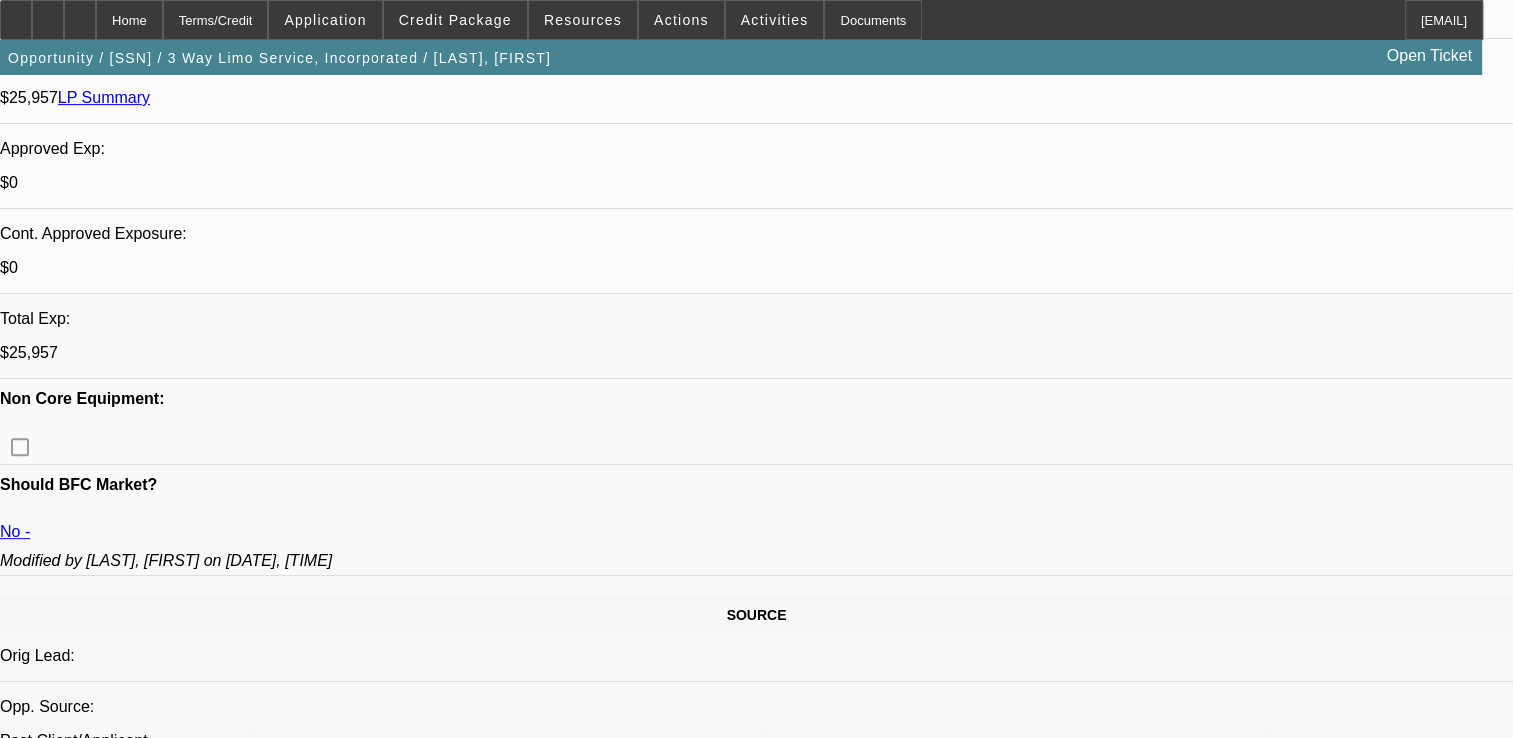 scroll, scrollTop: 1056, scrollLeft: 0, axis: vertical 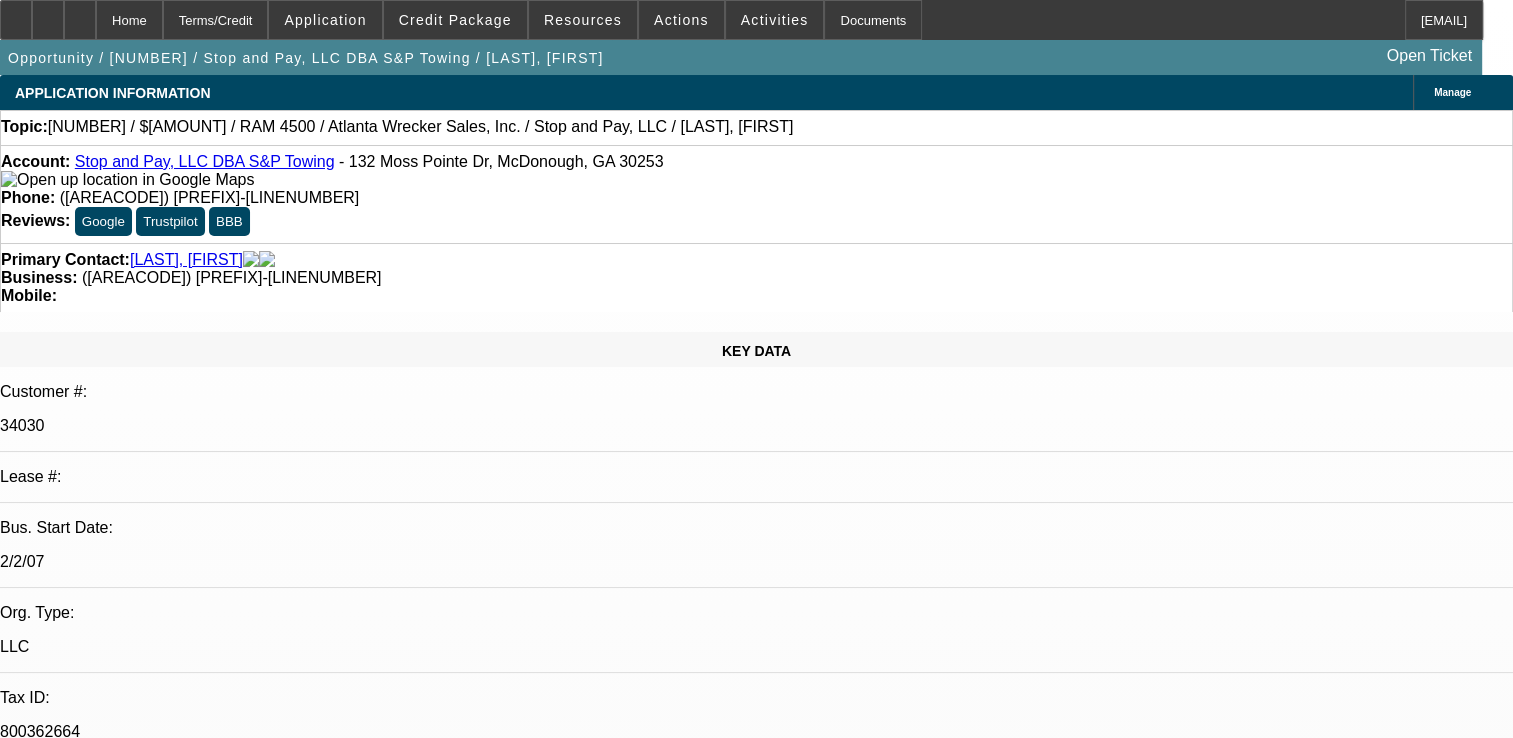 select on "0" 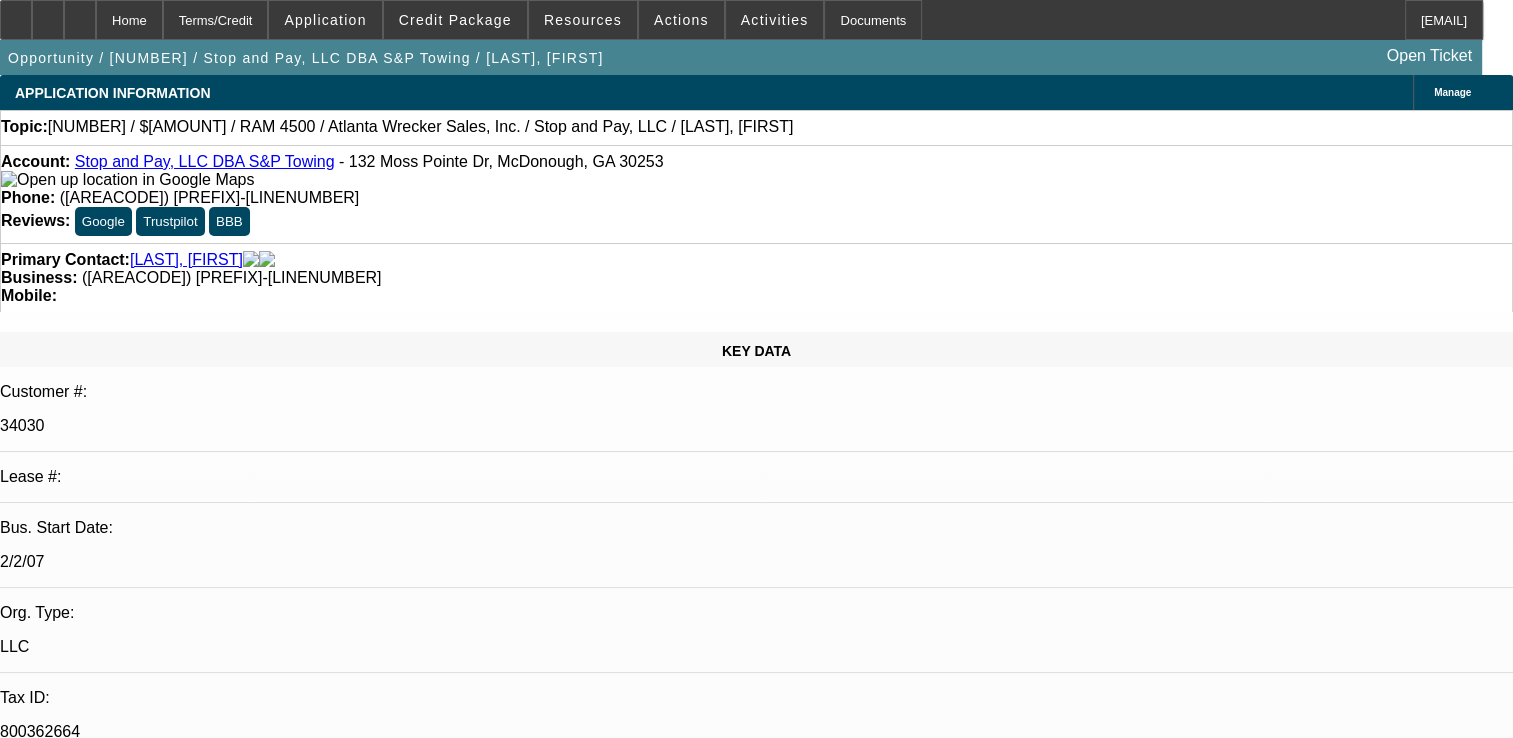 select on "1" 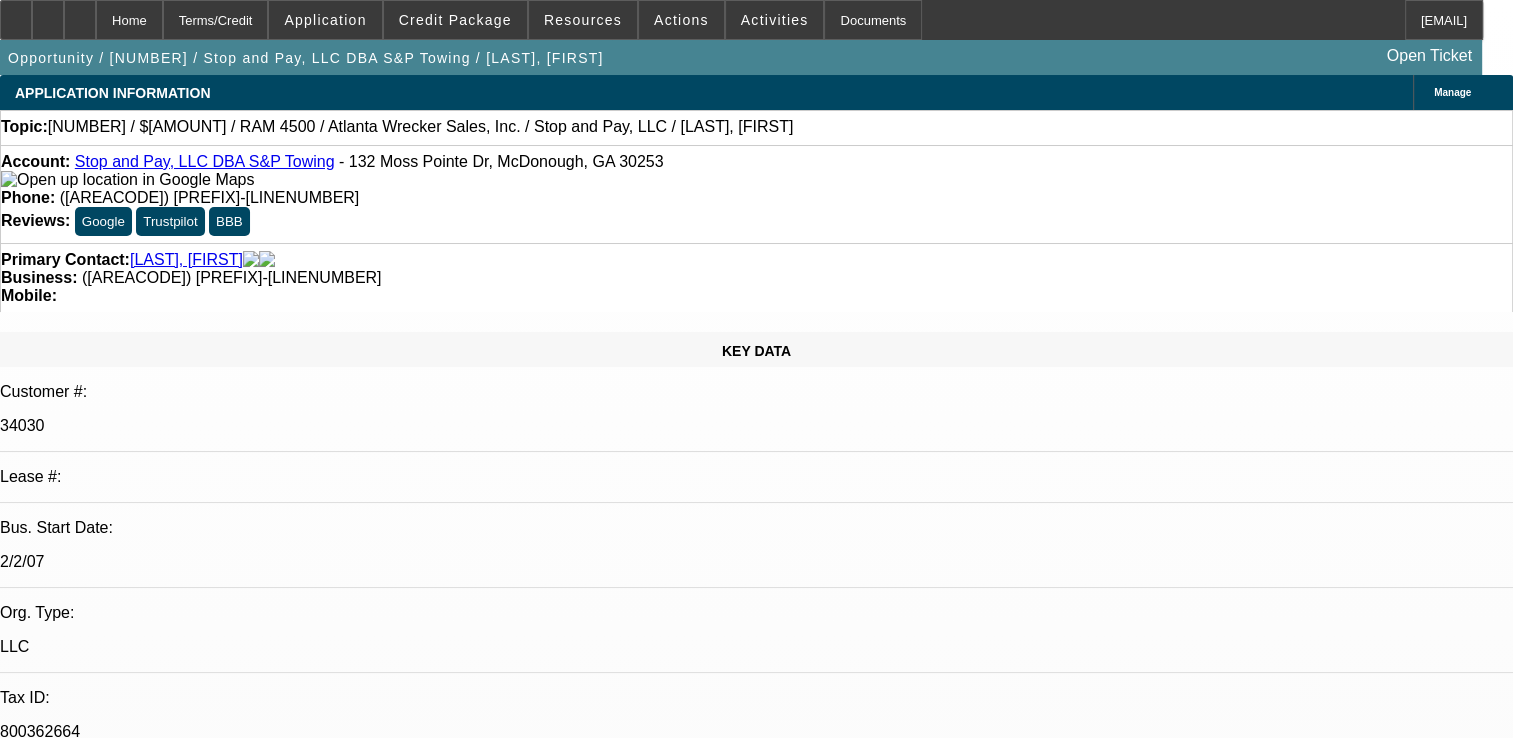 select on "2" 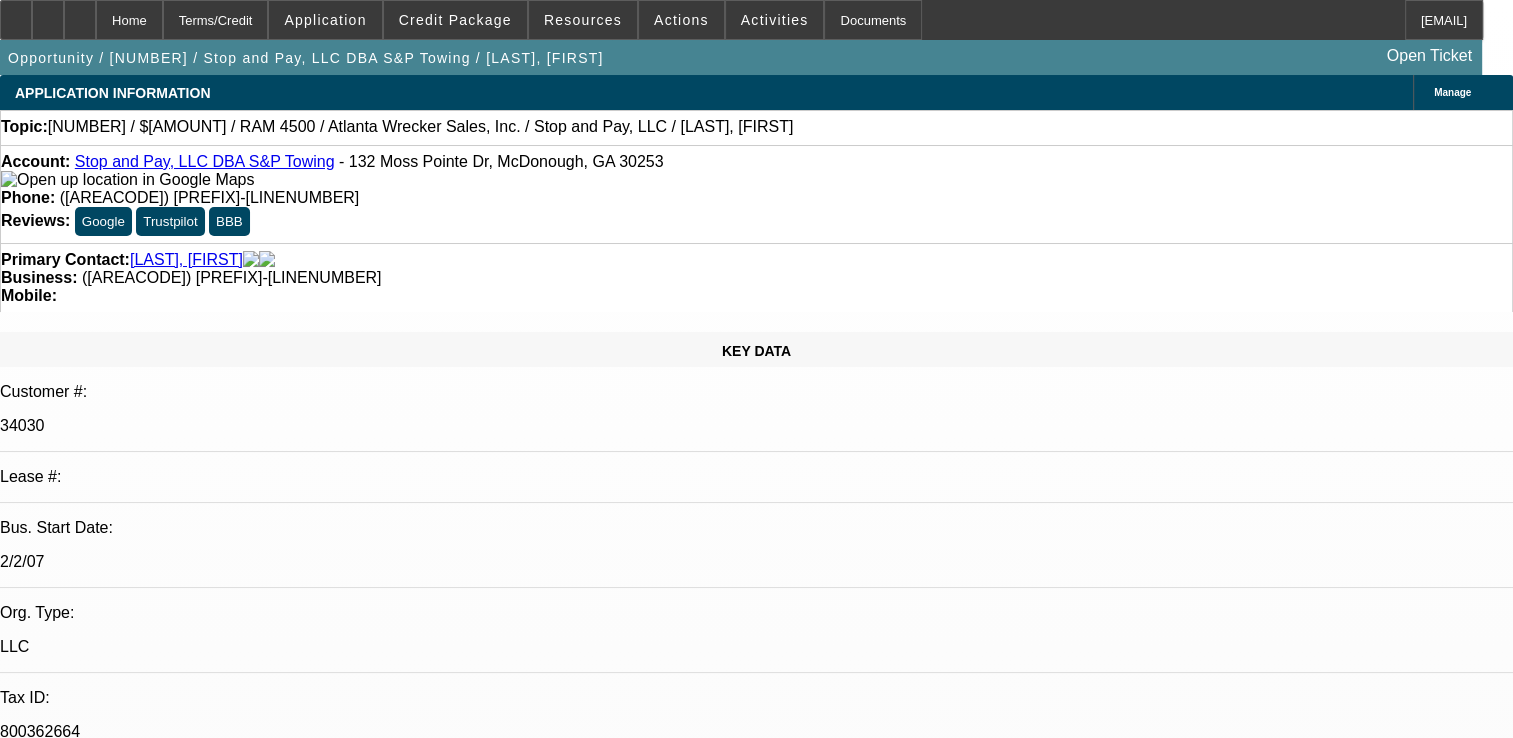 click on "Additional" at bounding box center (20, 7436) 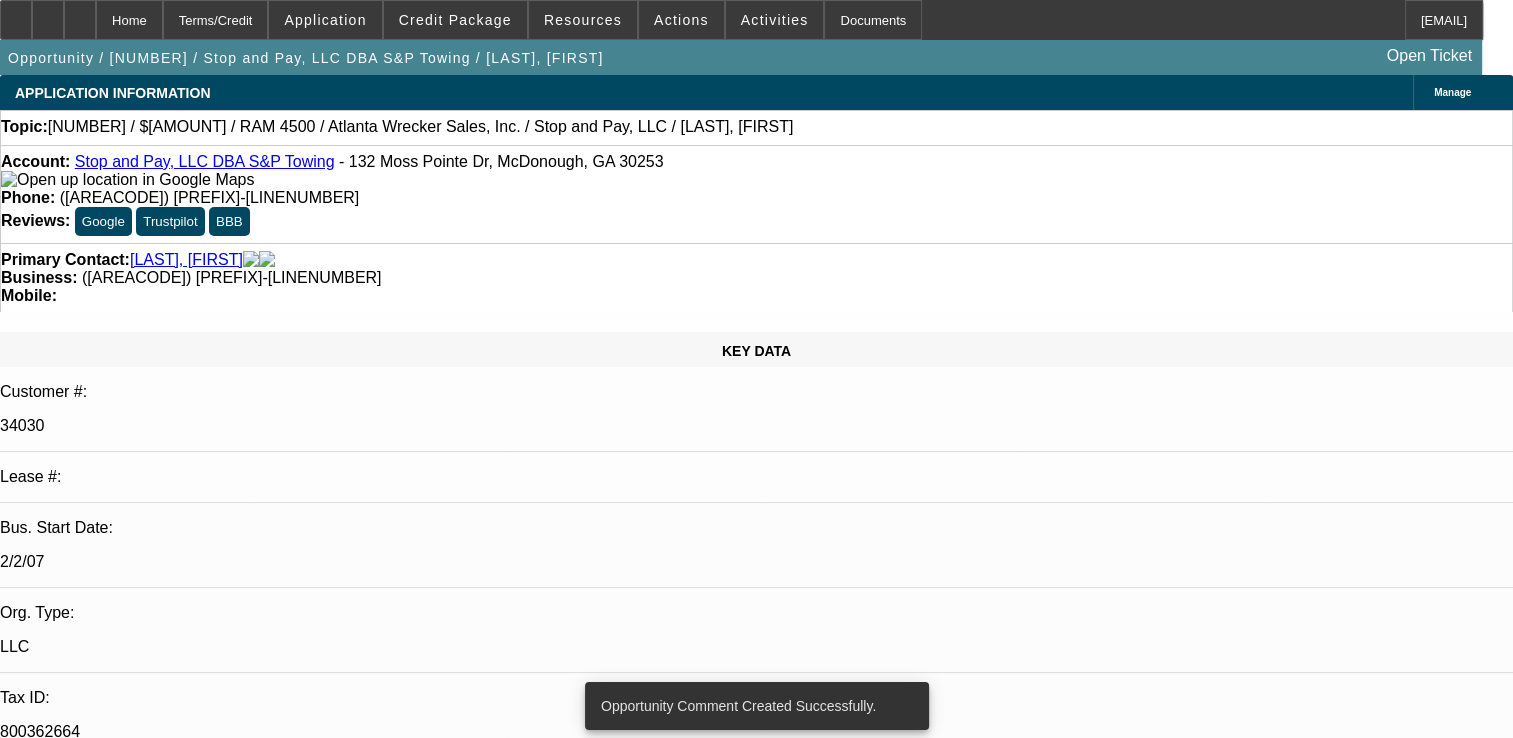 type 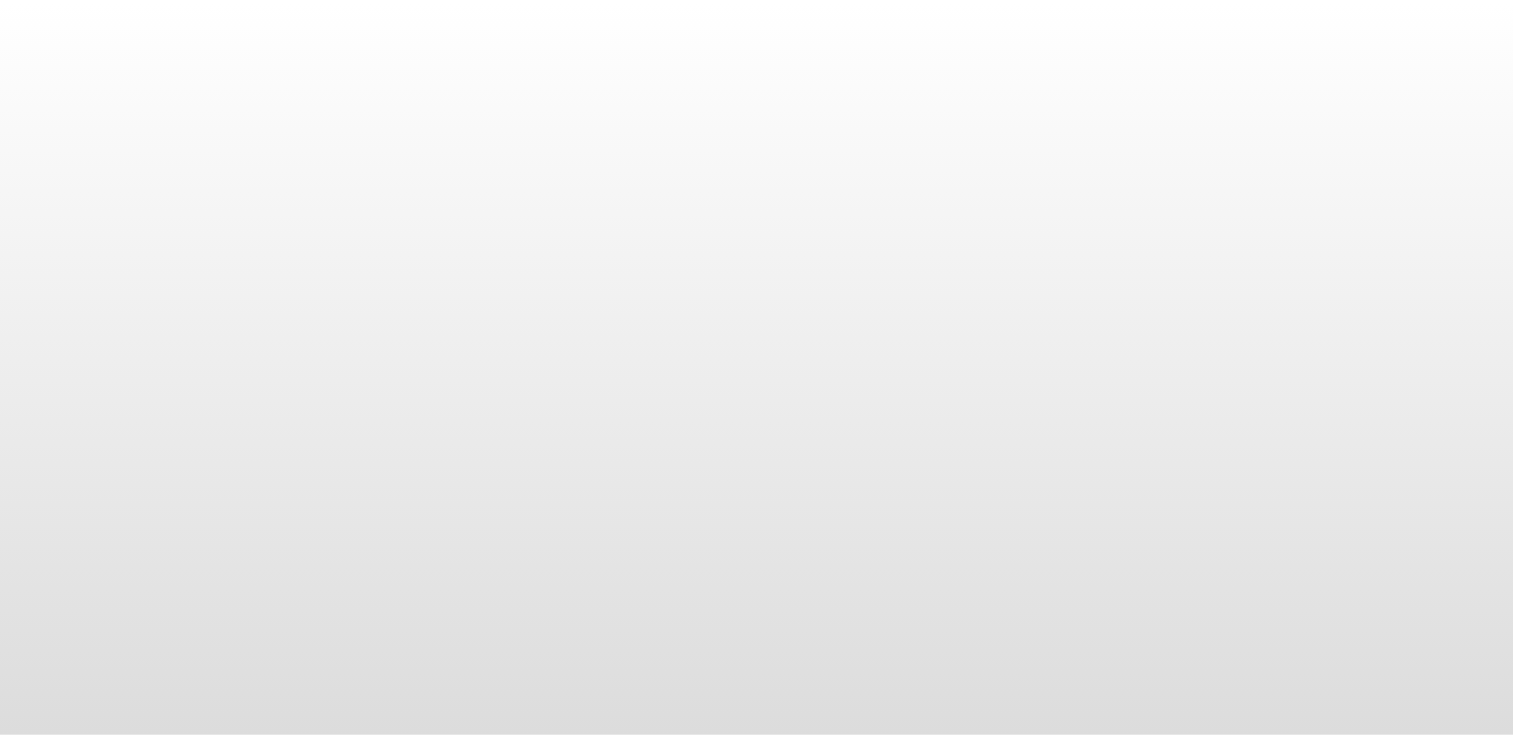 scroll, scrollTop: 0, scrollLeft: 0, axis: both 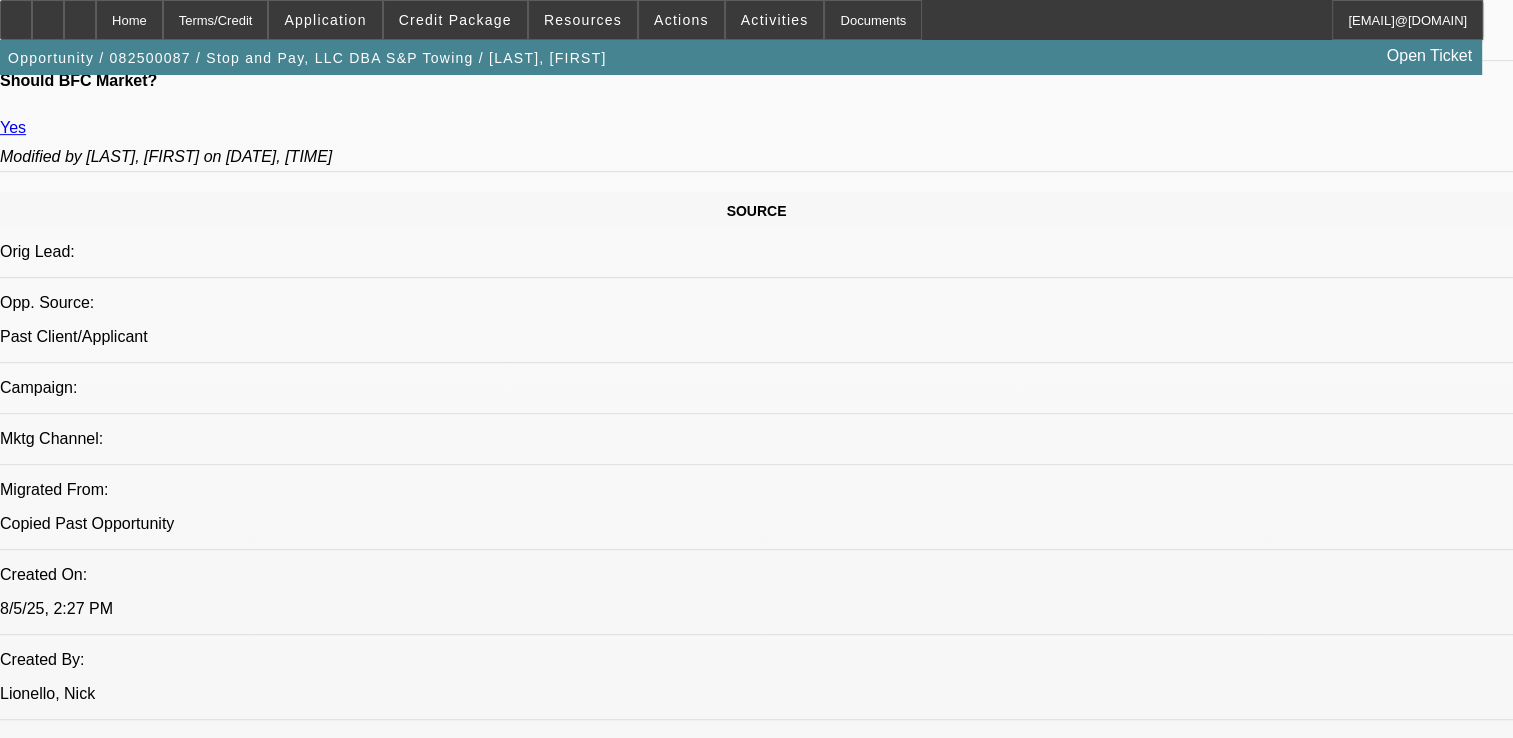 select on "0" 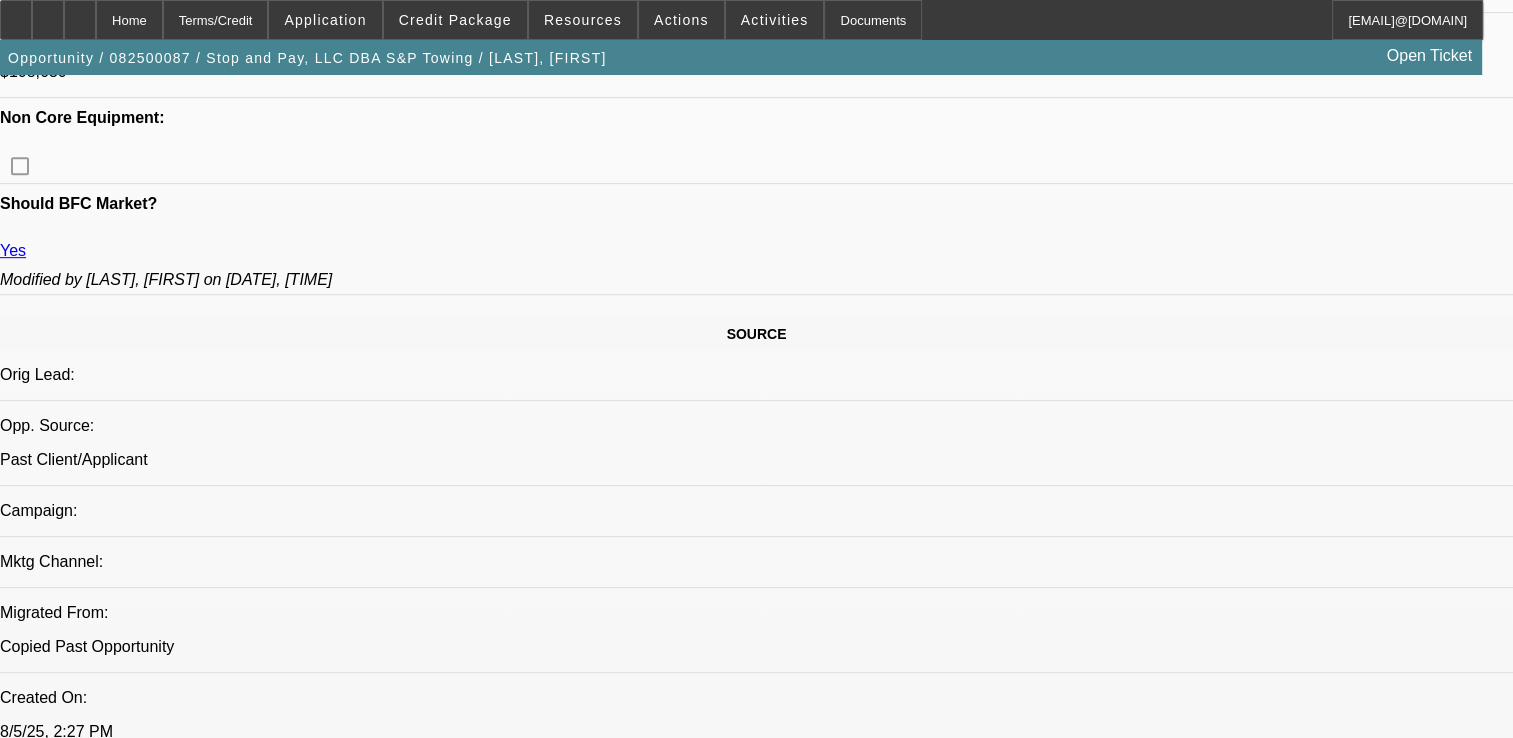 select on "1" 